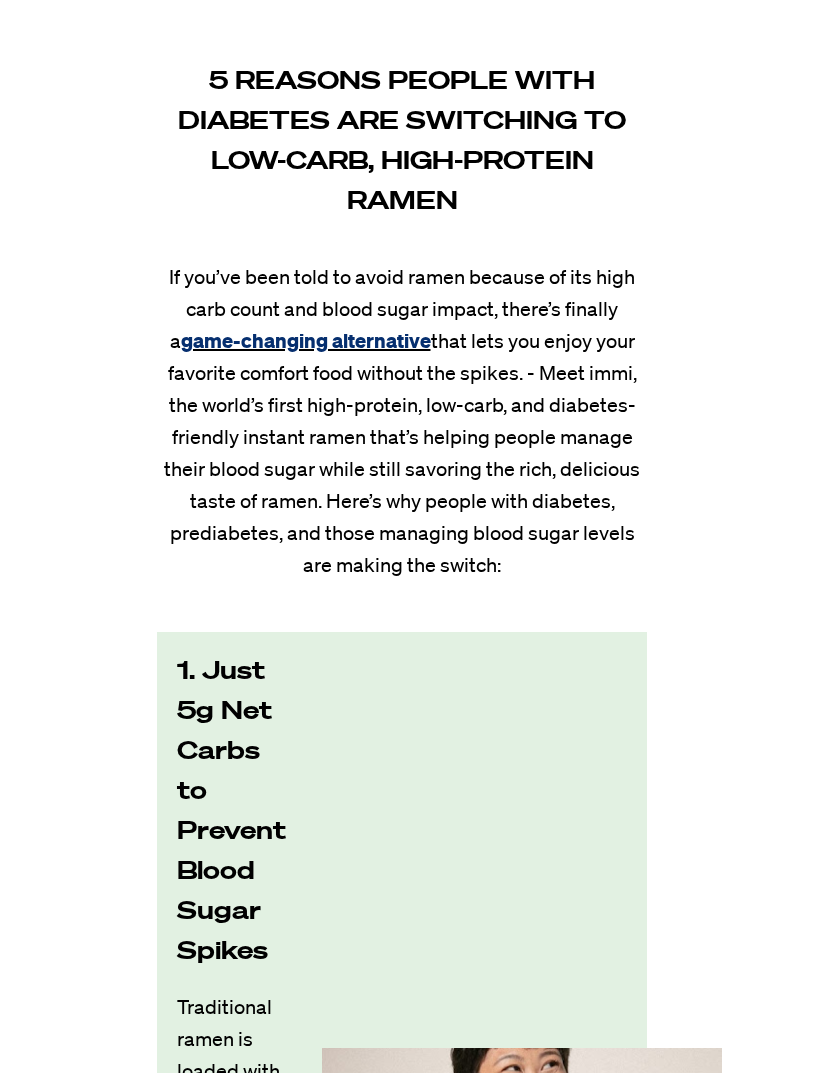 scroll, scrollTop: 0, scrollLeft: 0, axis: both 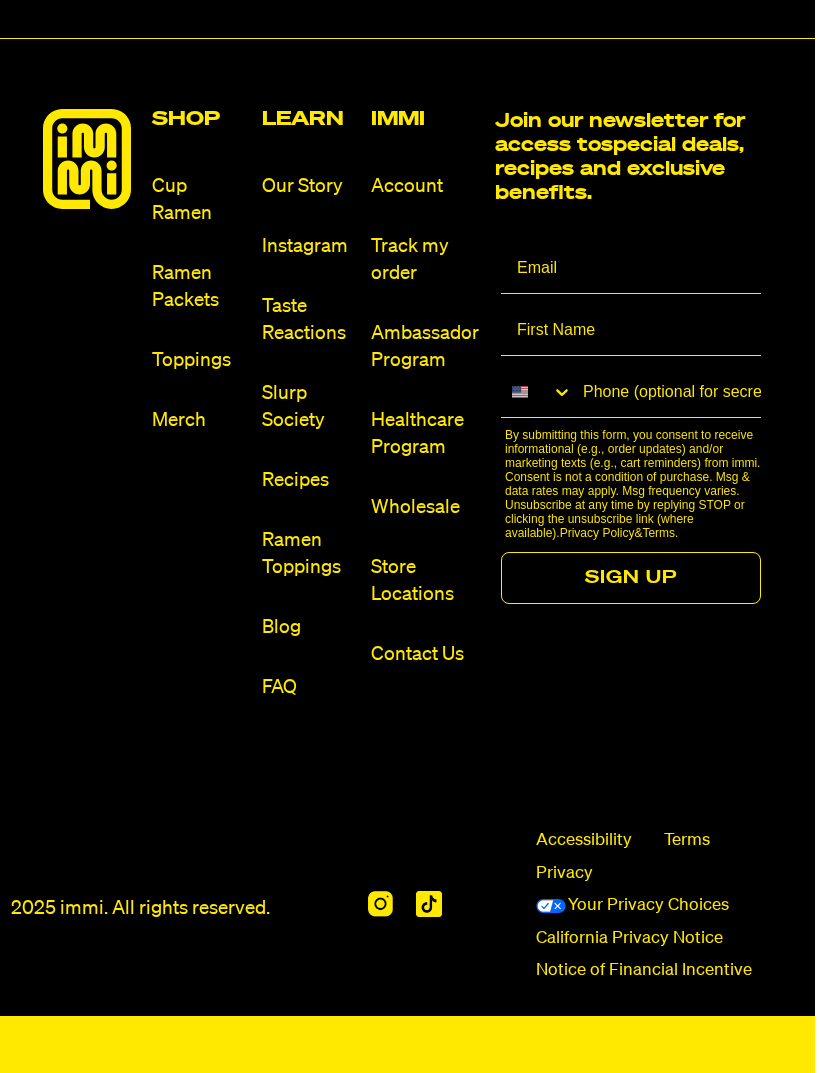 click on "Ramen Packets" at bounding box center (198, 287) 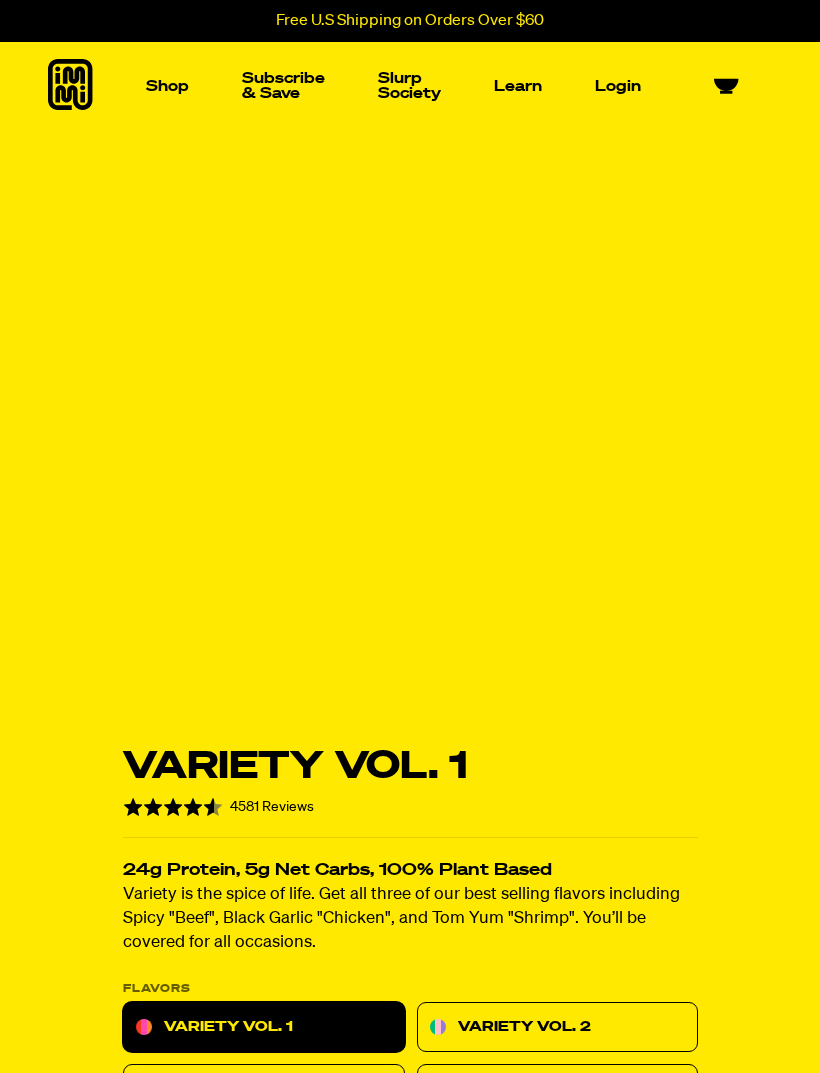 scroll, scrollTop: 0, scrollLeft: 0, axis: both 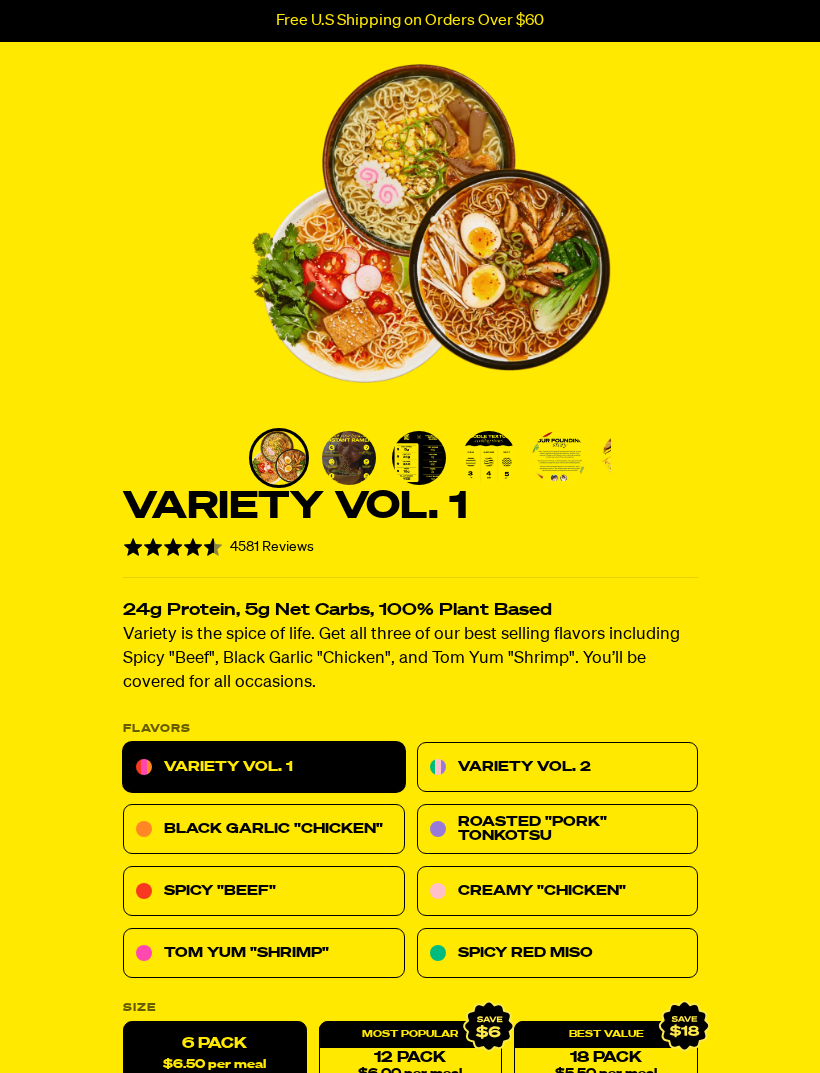 click on "Variety Vol. 2" at bounding box center (557, 768) 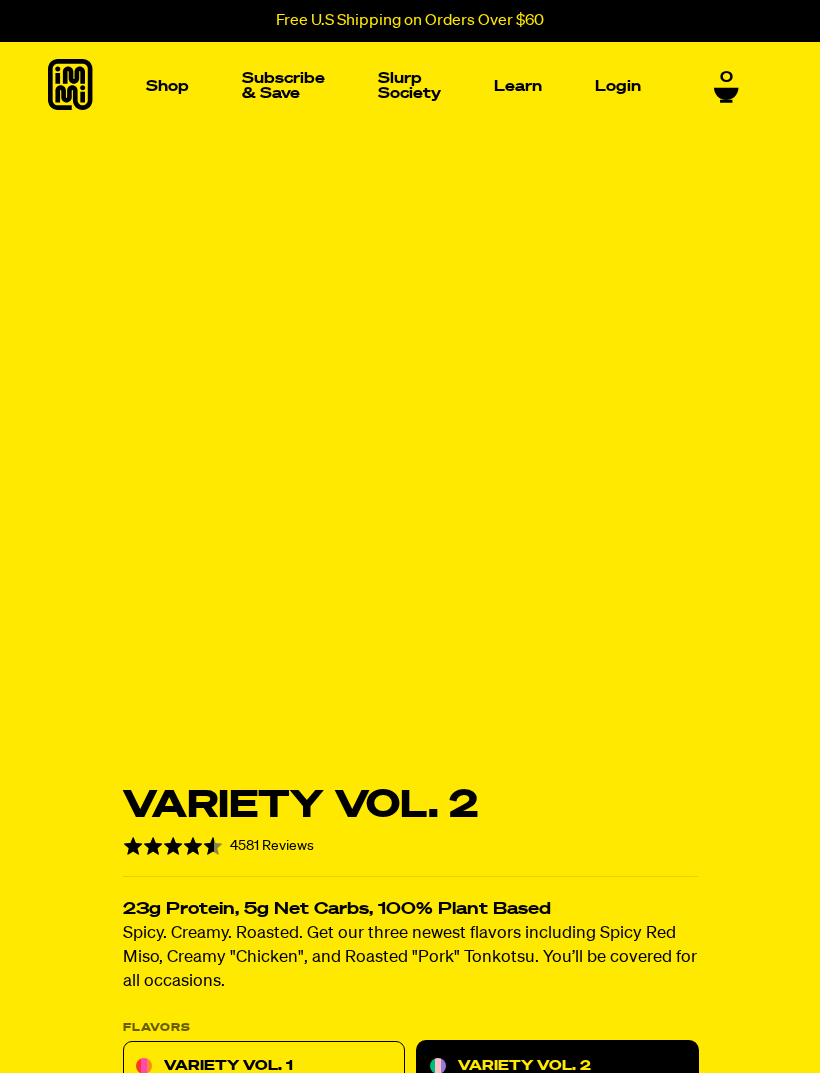 scroll, scrollTop: 0, scrollLeft: 0, axis: both 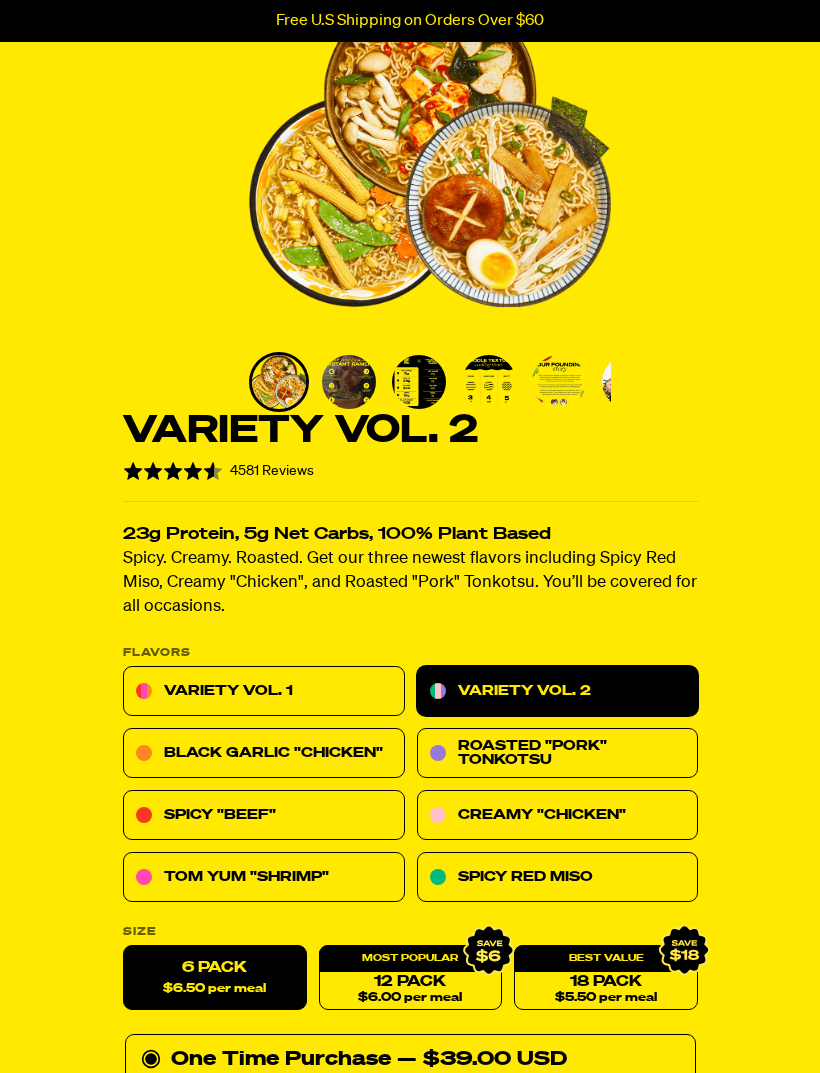 click on "Creamy "Chicken"" at bounding box center (557, 816) 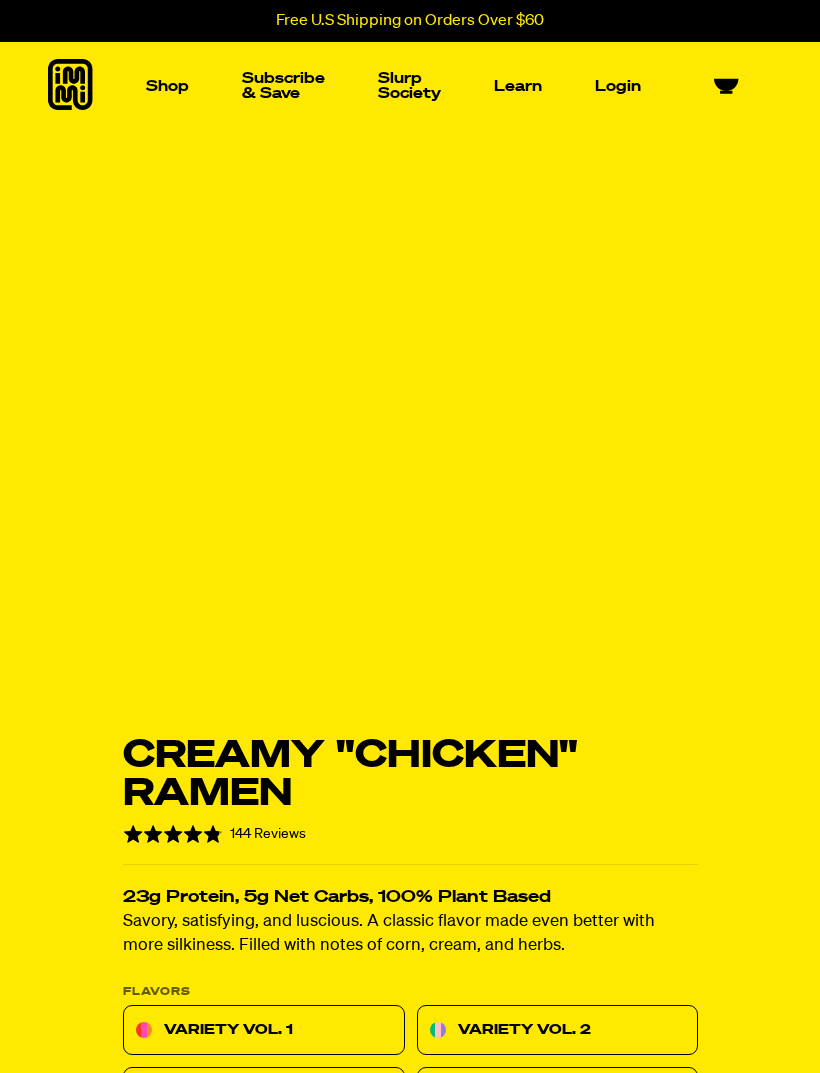 scroll, scrollTop: 0, scrollLeft: 0, axis: both 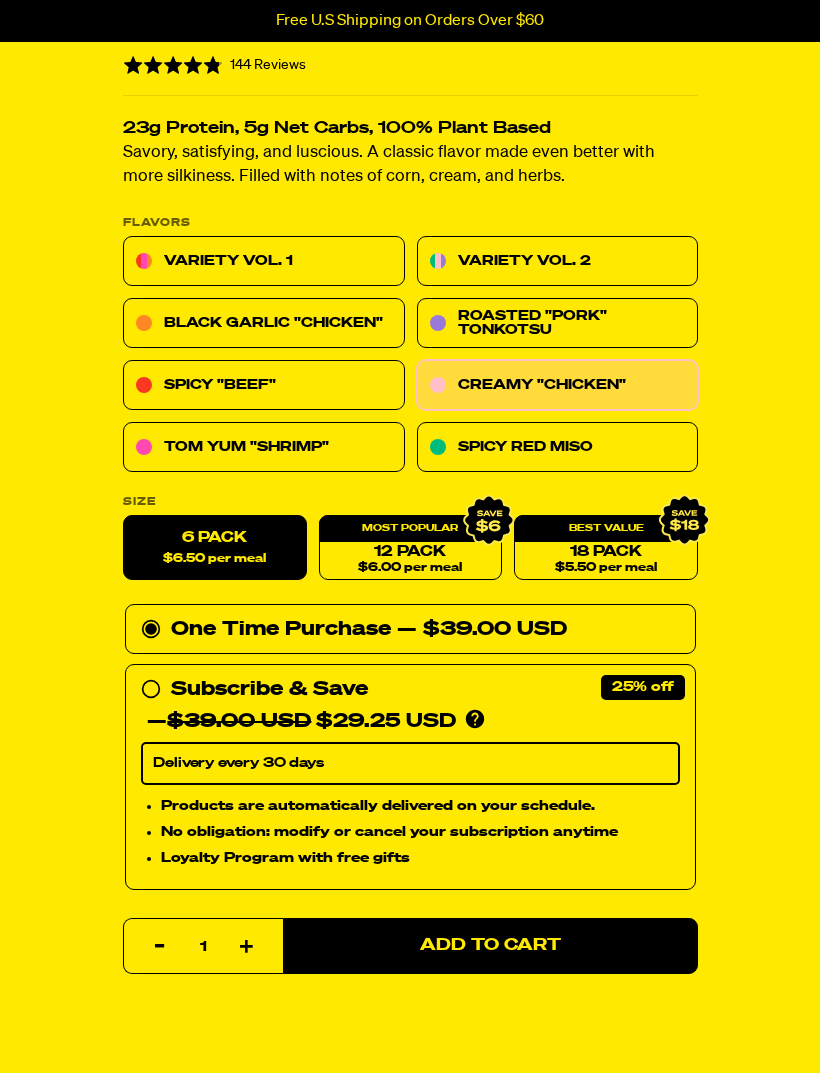 click on "Variety Vol. 2" at bounding box center [557, 262] 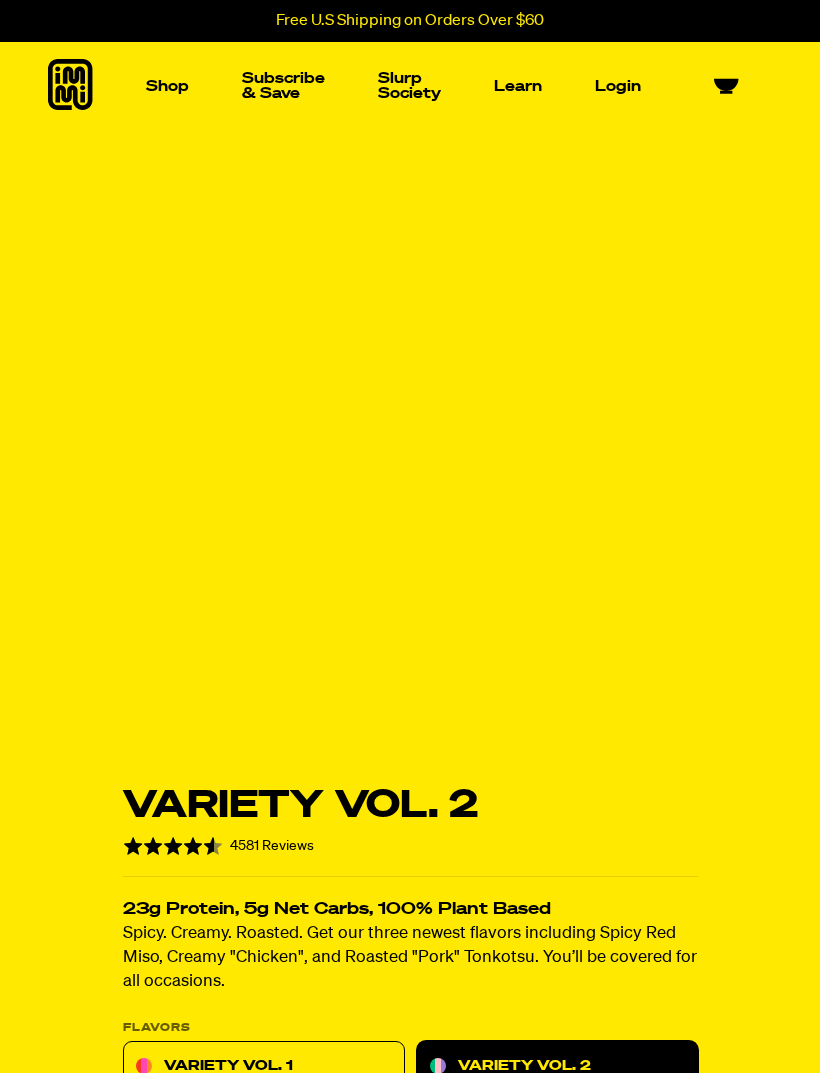 scroll, scrollTop: 0, scrollLeft: 0, axis: both 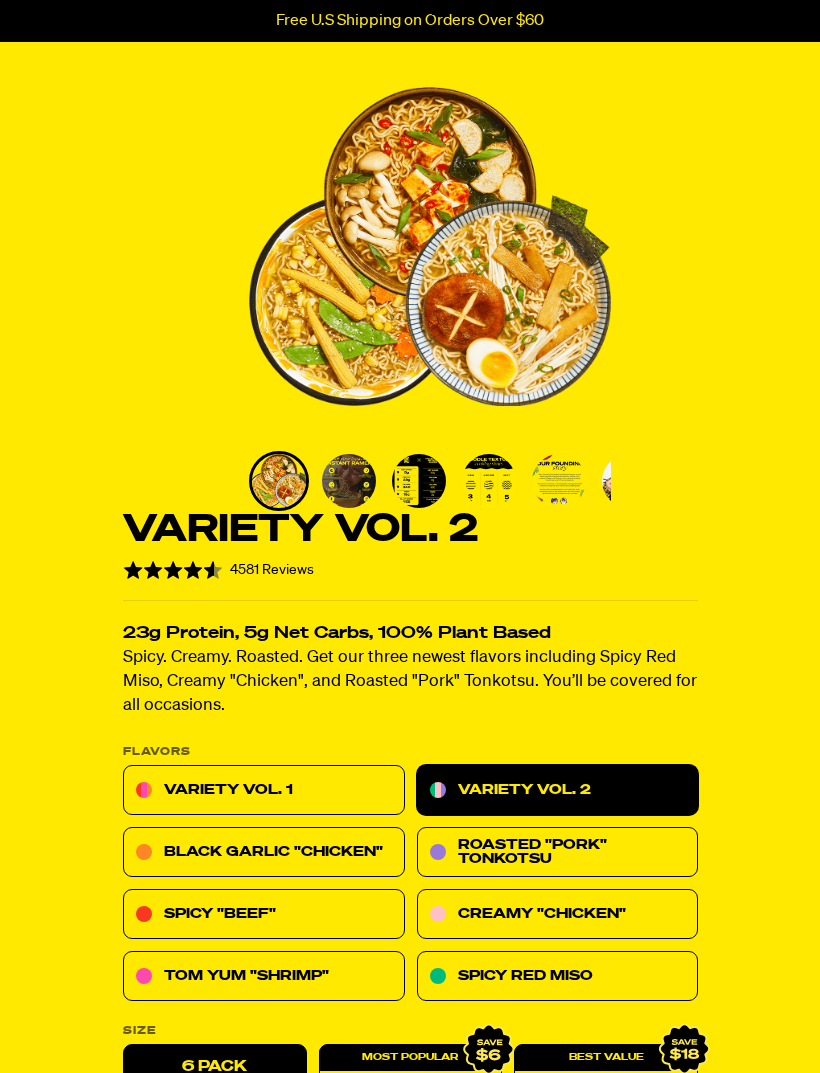 click on "Variety Vol. 1" at bounding box center [264, 791] 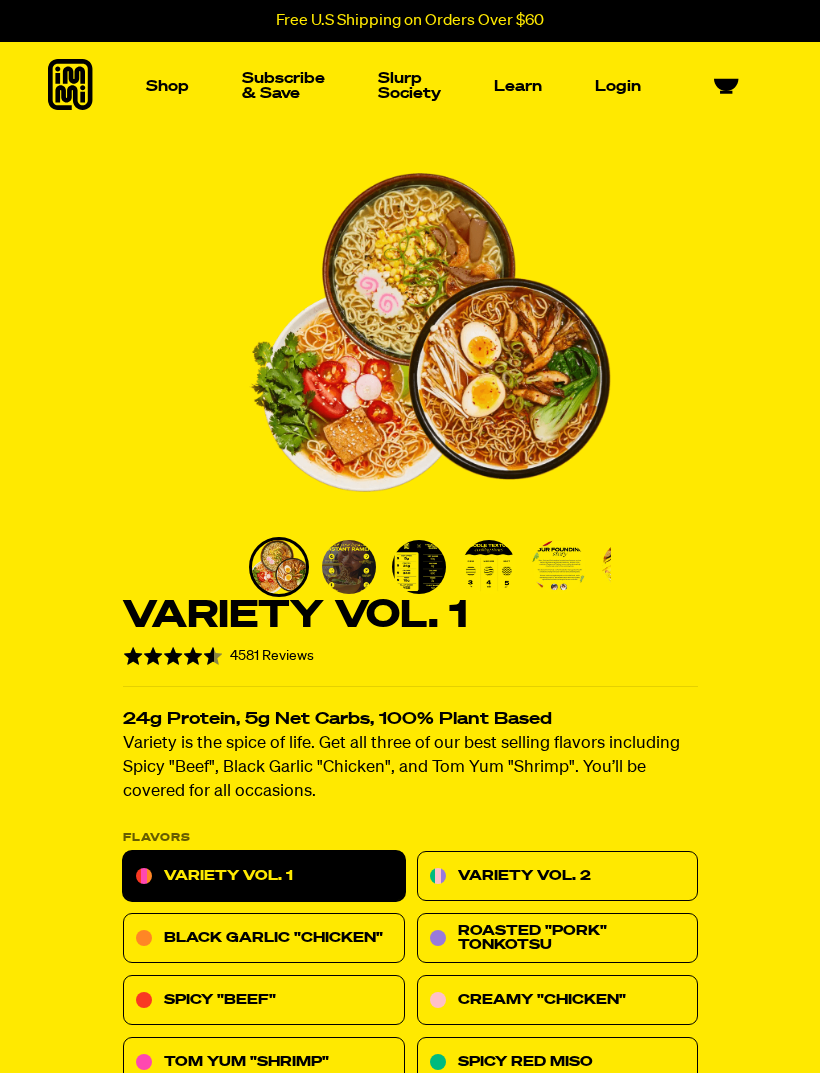 scroll, scrollTop: 0, scrollLeft: 0, axis: both 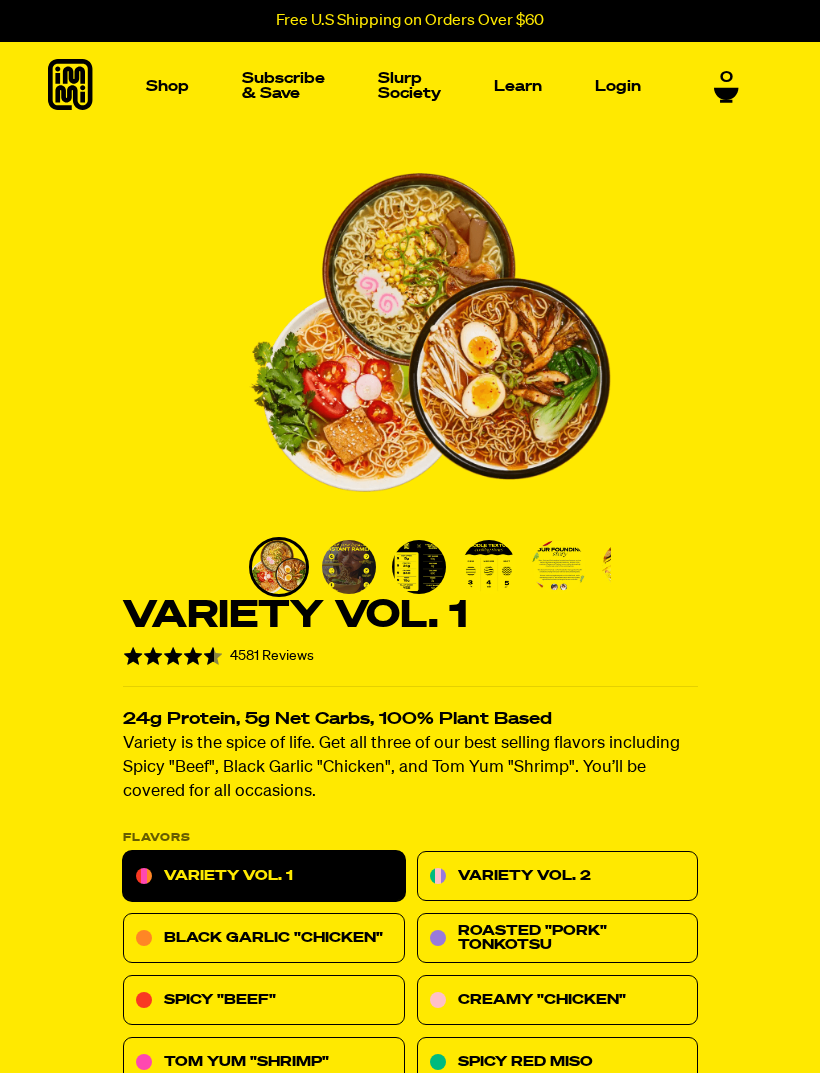 click at bounding box center [309, 236] 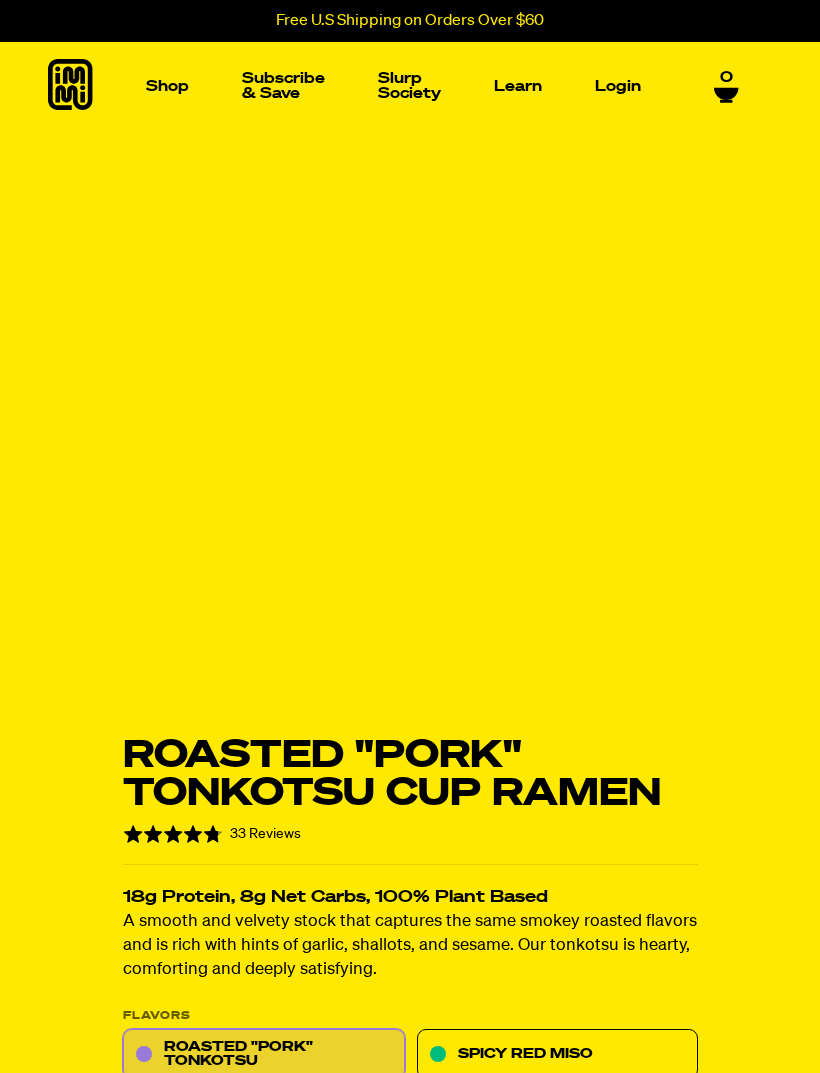 scroll, scrollTop: 0, scrollLeft: 0, axis: both 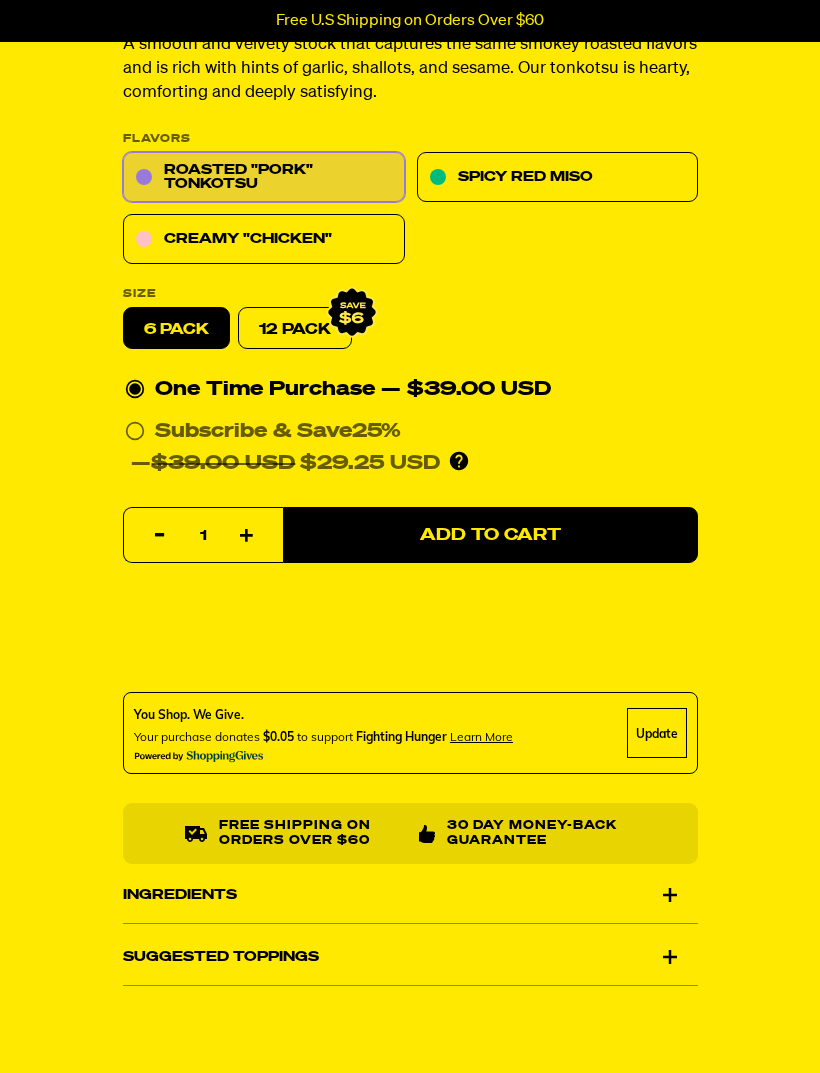 click on "Creamy "Chicken"" at bounding box center (264, 240) 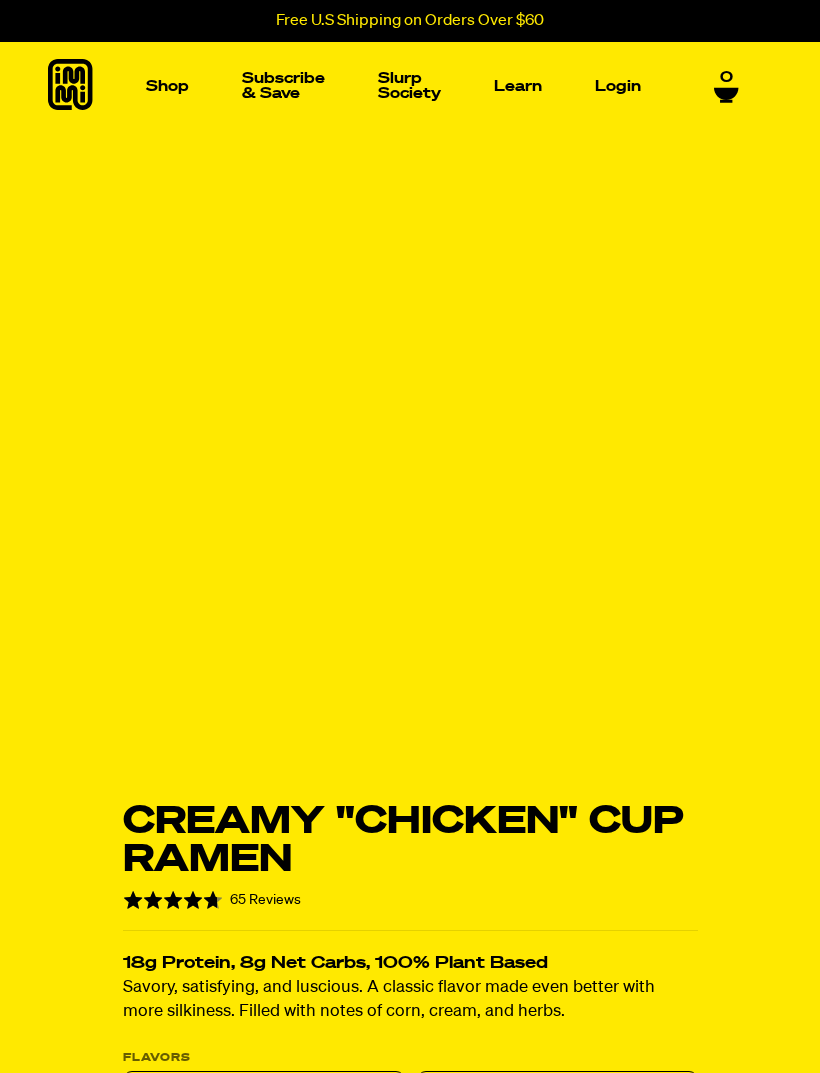 scroll, scrollTop: 0, scrollLeft: 0, axis: both 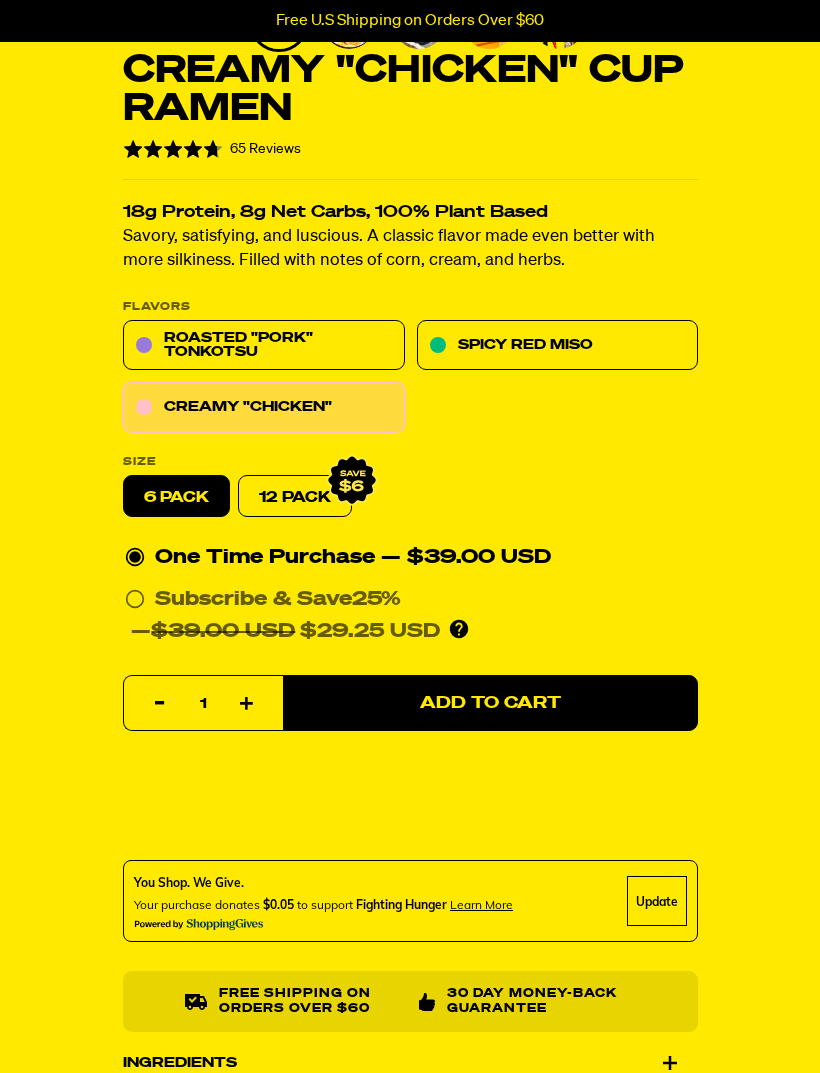 click on "Add to Cart" at bounding box center (490, 704) 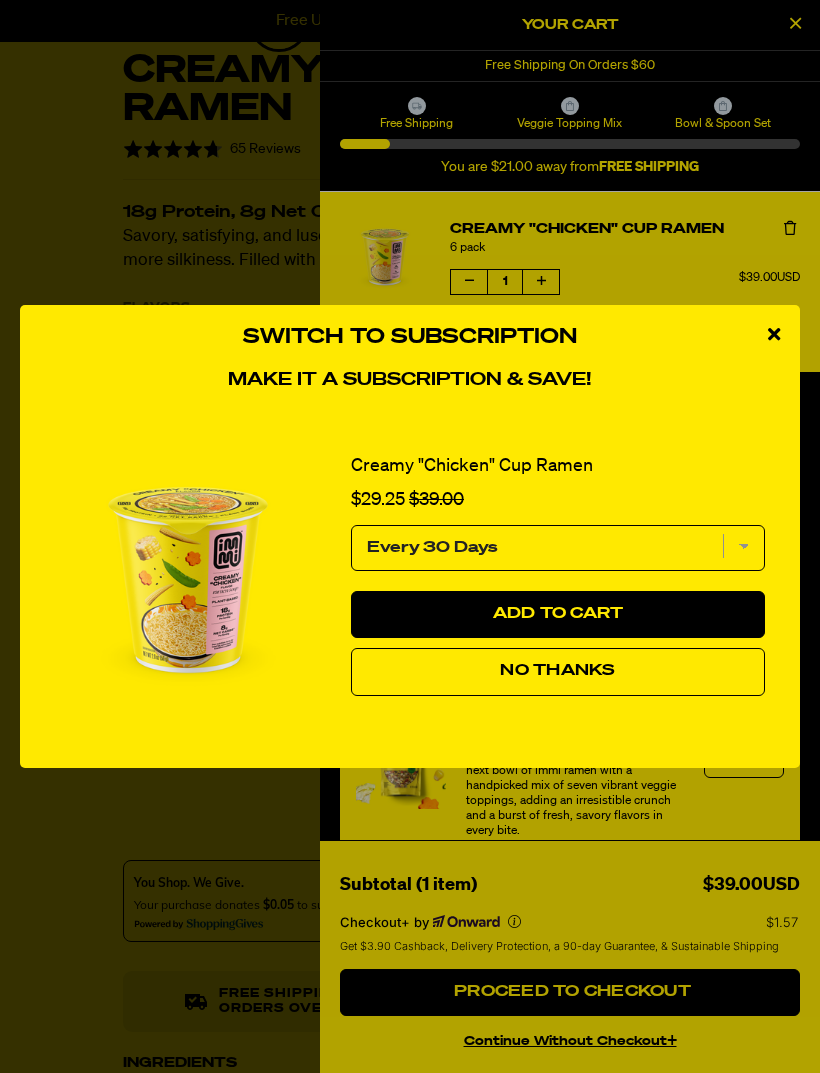 click on "No Thanks" at bounding box center (558, 672) 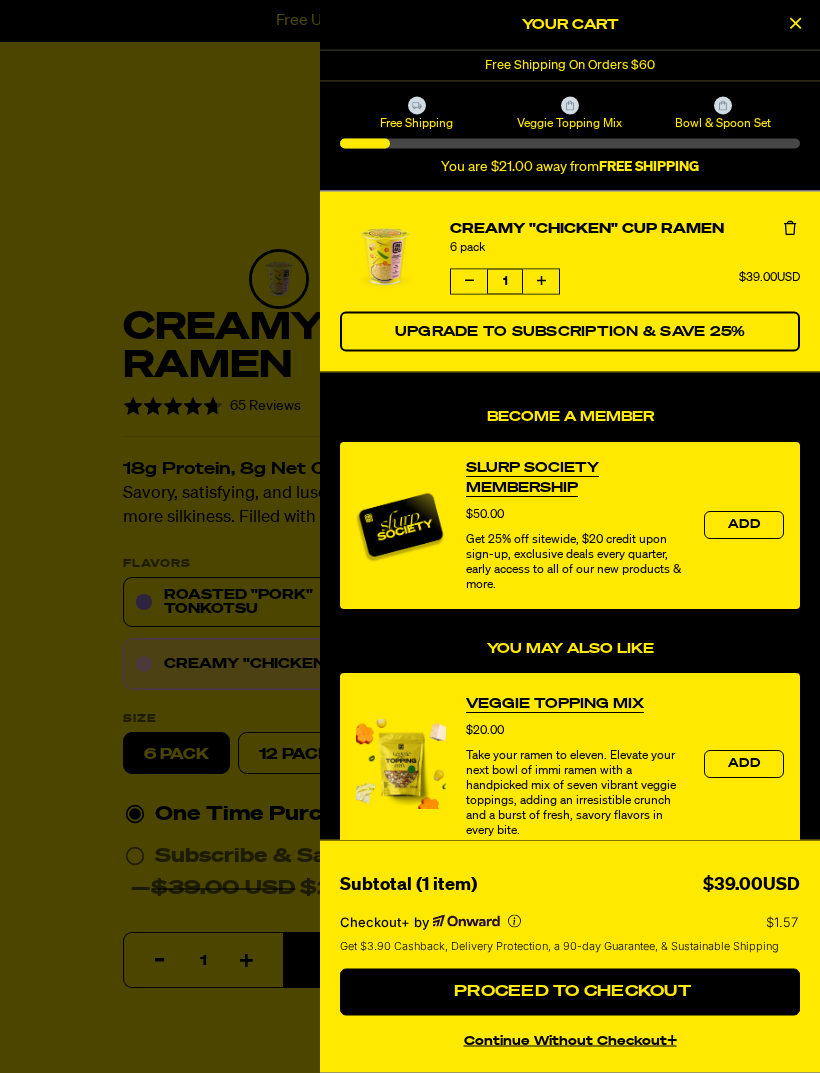 scroll, scrollTop: 268, scrollLeft: 0, axis: vertical 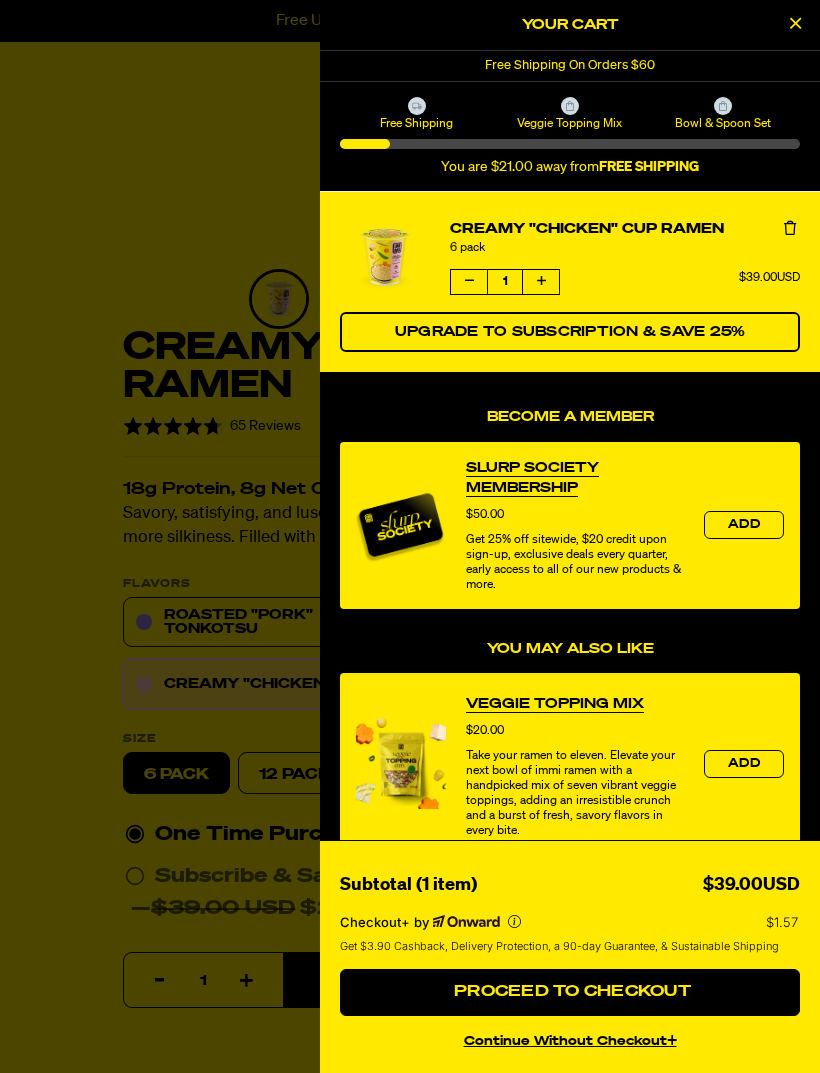 click at bounding box center (795, 23) 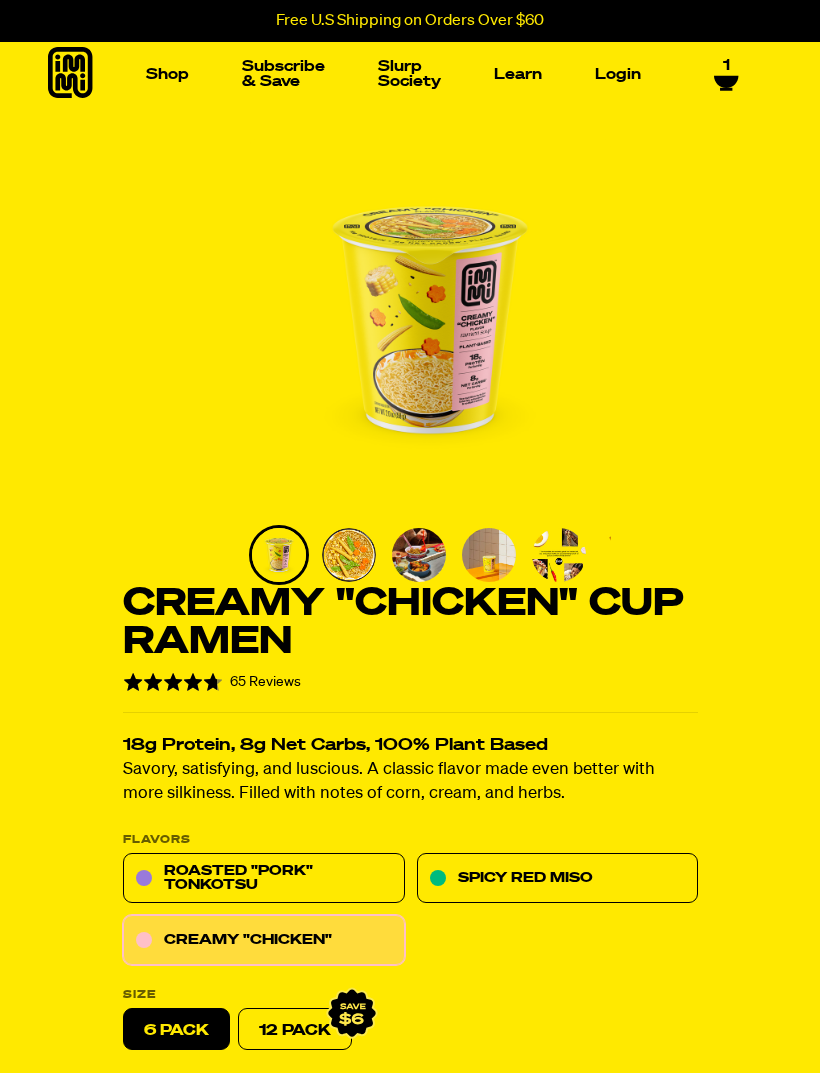 scroll, scrollTop: 0, scrollLeft: 0, axis: both 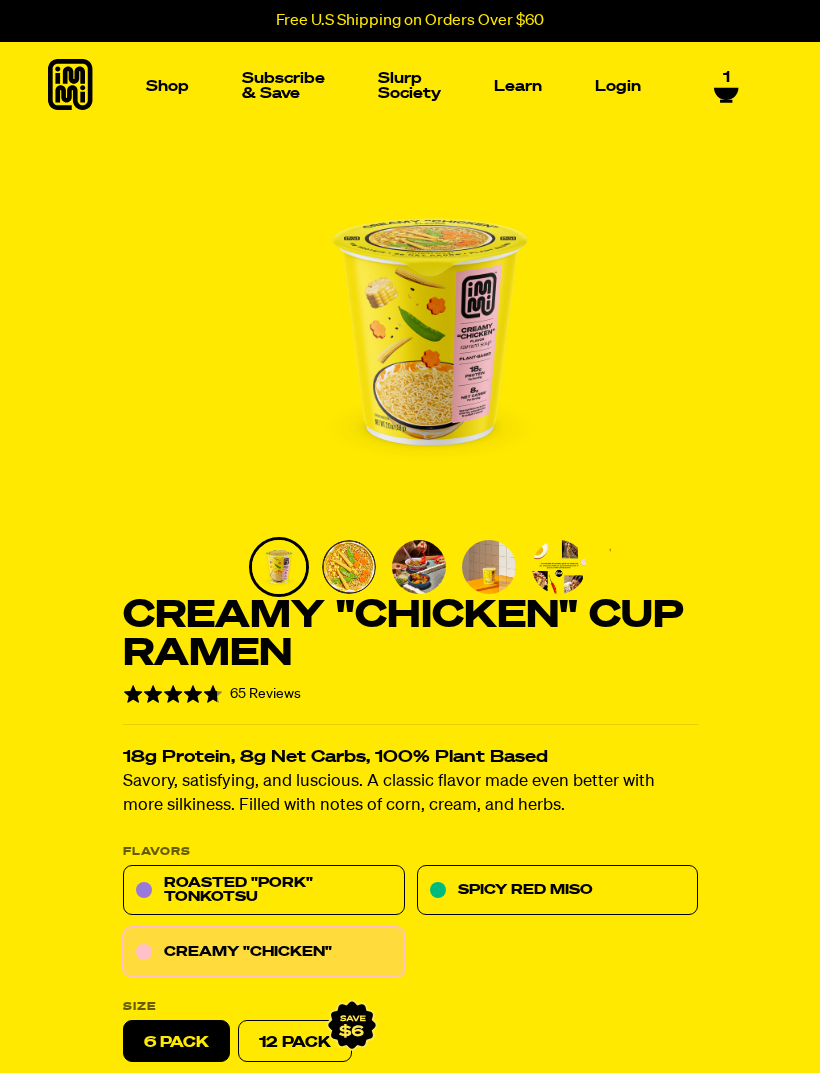 click at bounding box center (106, 236) 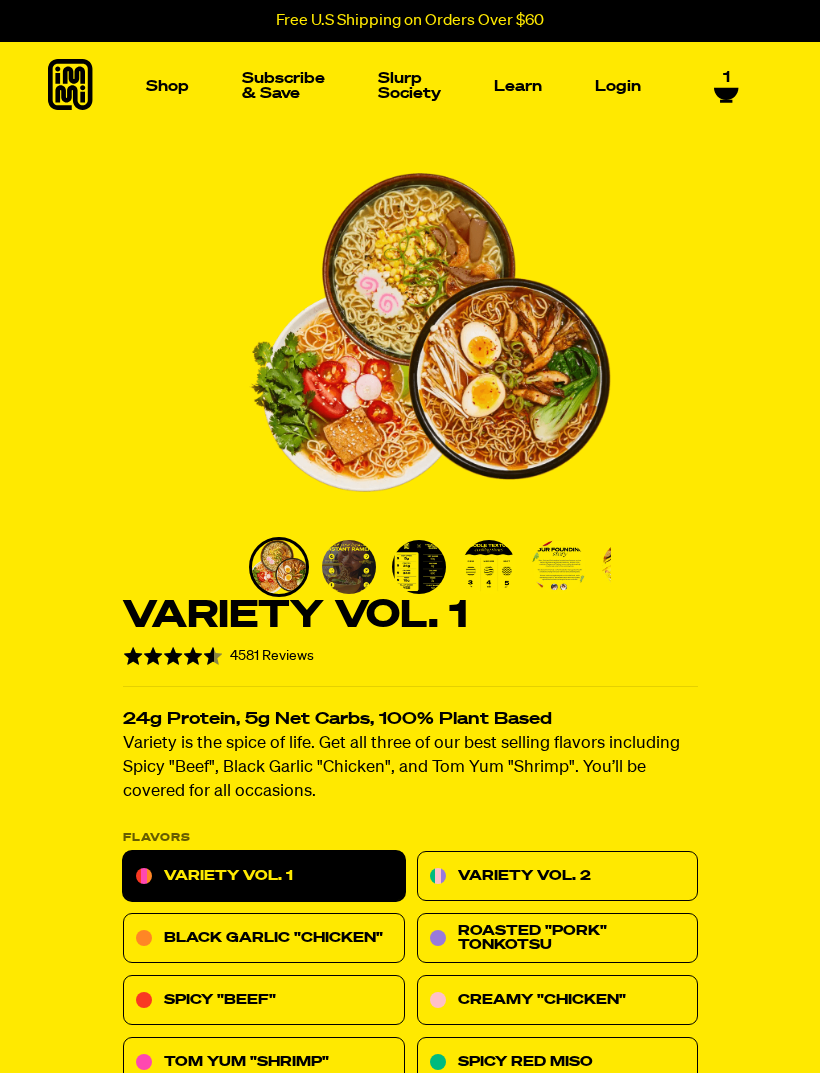 scroll, scrollTop: 0, scrollLeft: 0, axis: both 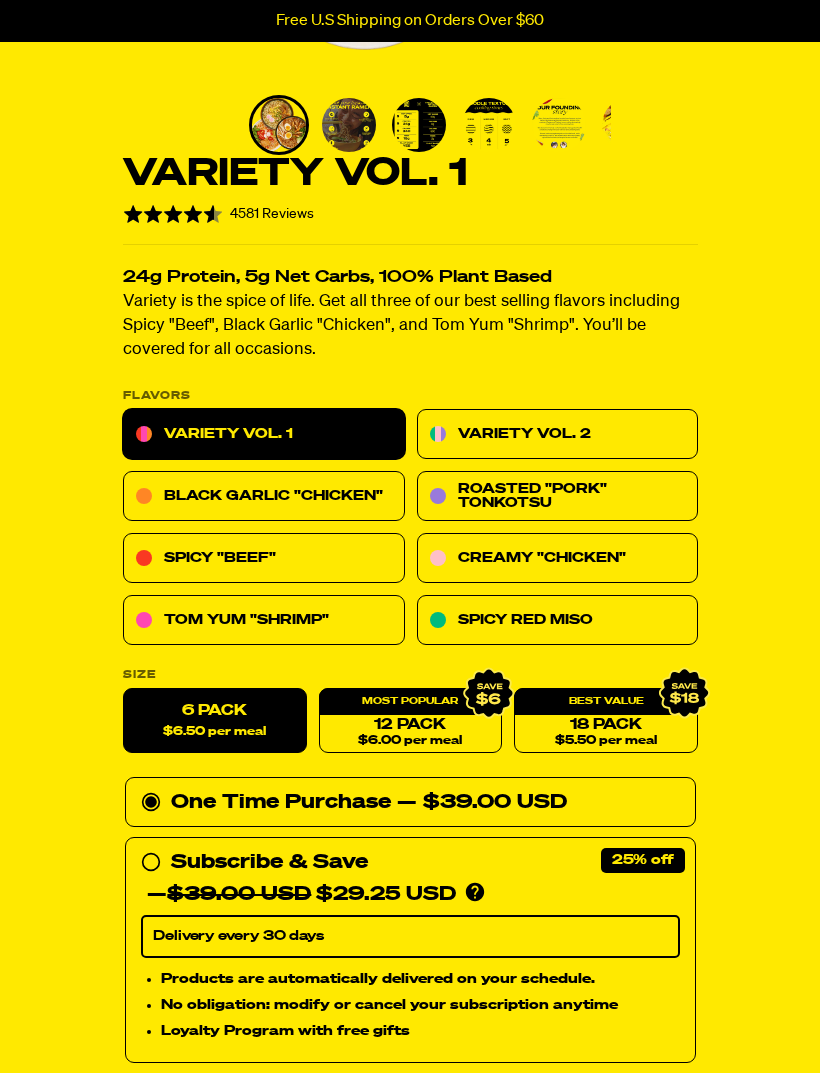 click on "Creamy "Chicken"" at bounding box center [557, 559] 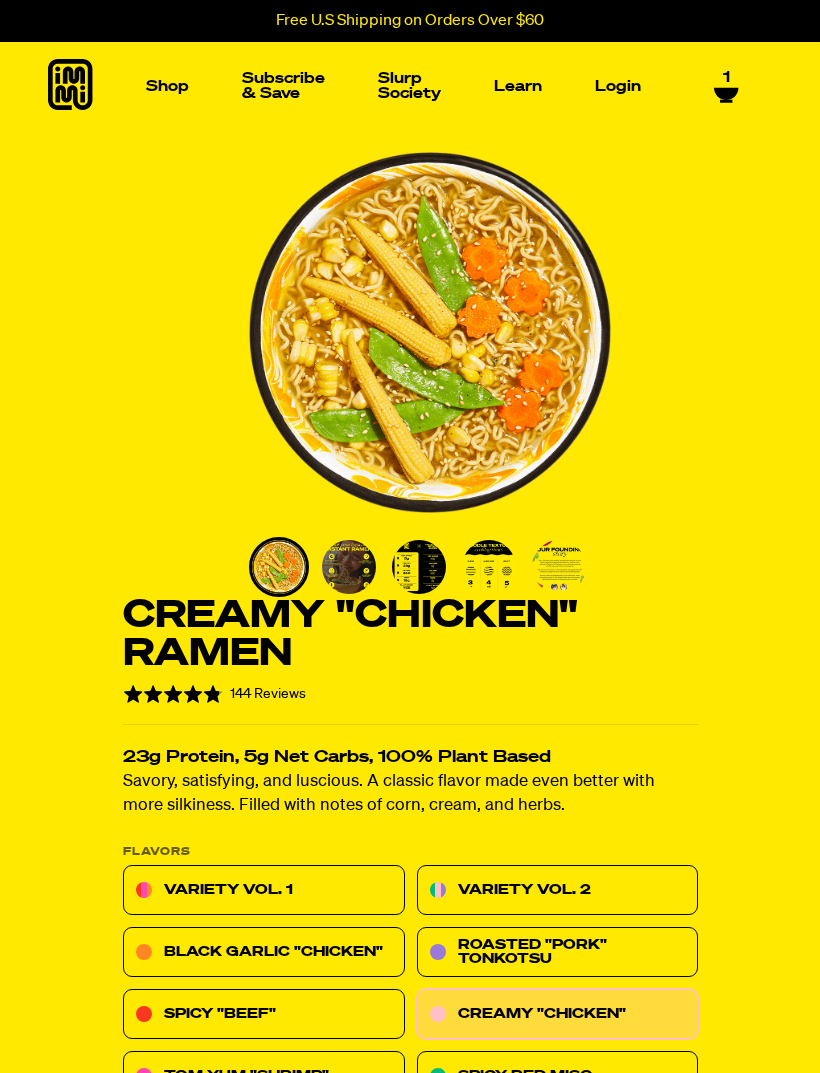 scroll, scrollTop: 0, scrollLeft: 0, axis: both 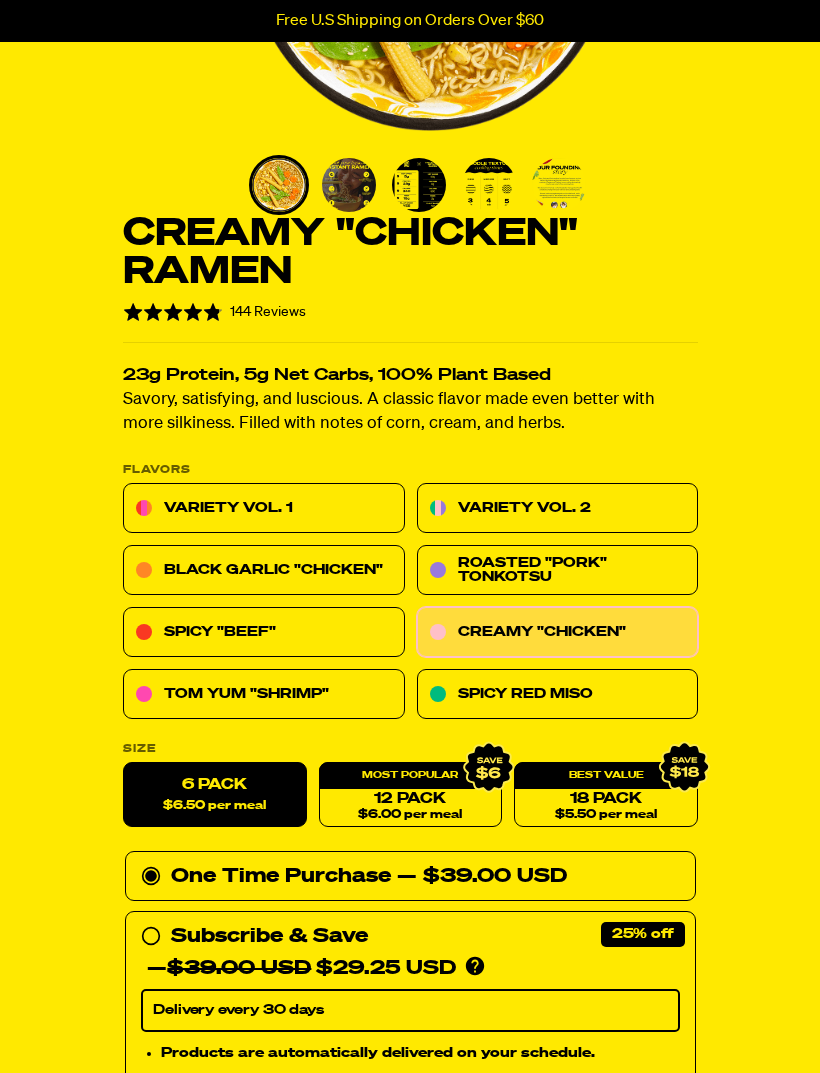 click on "Variety Vol. 2" at bounding box center (557, 509) 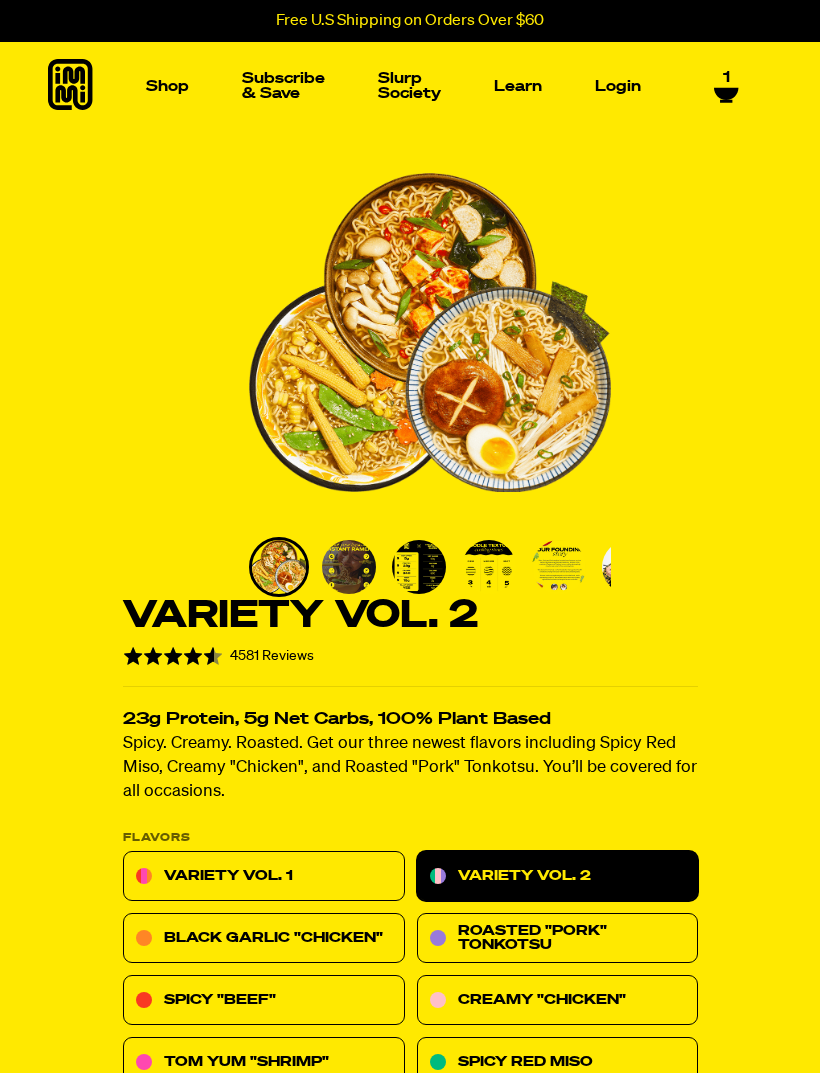 scroll, scrollTop: 0, scrollLeft: 0, axis: both 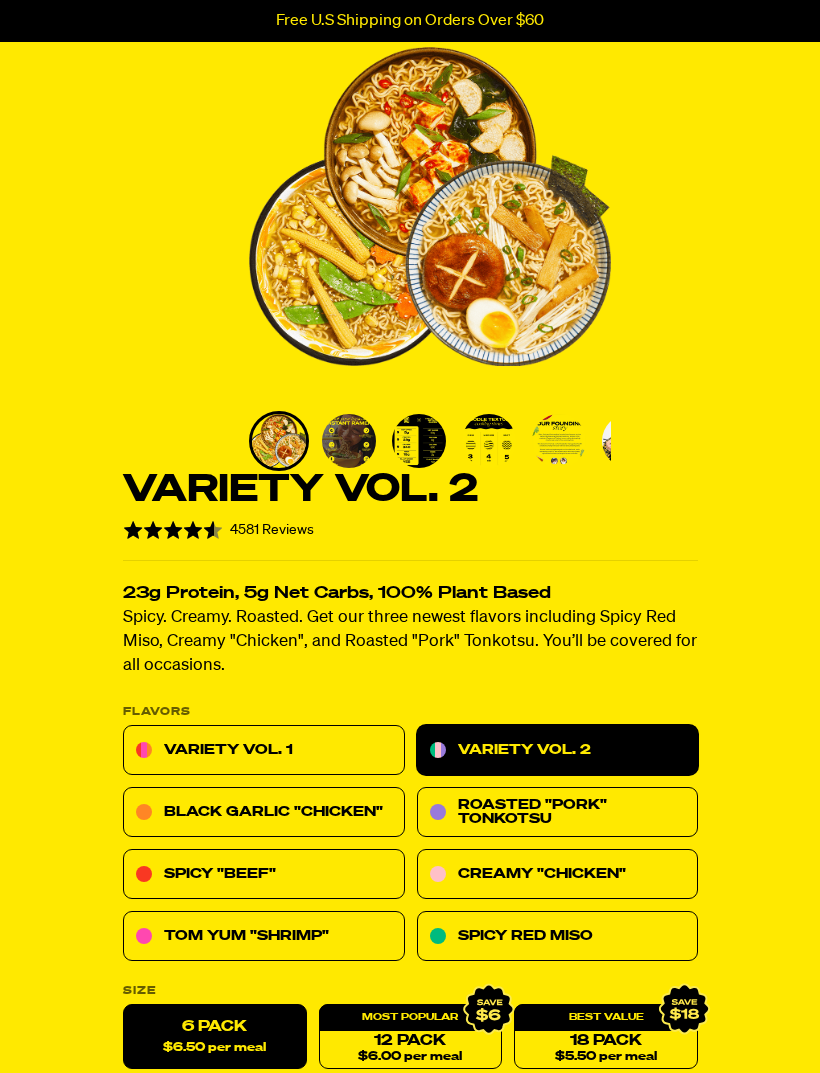 click on "Variety Vol. 1" at bounding box center [264, 751] 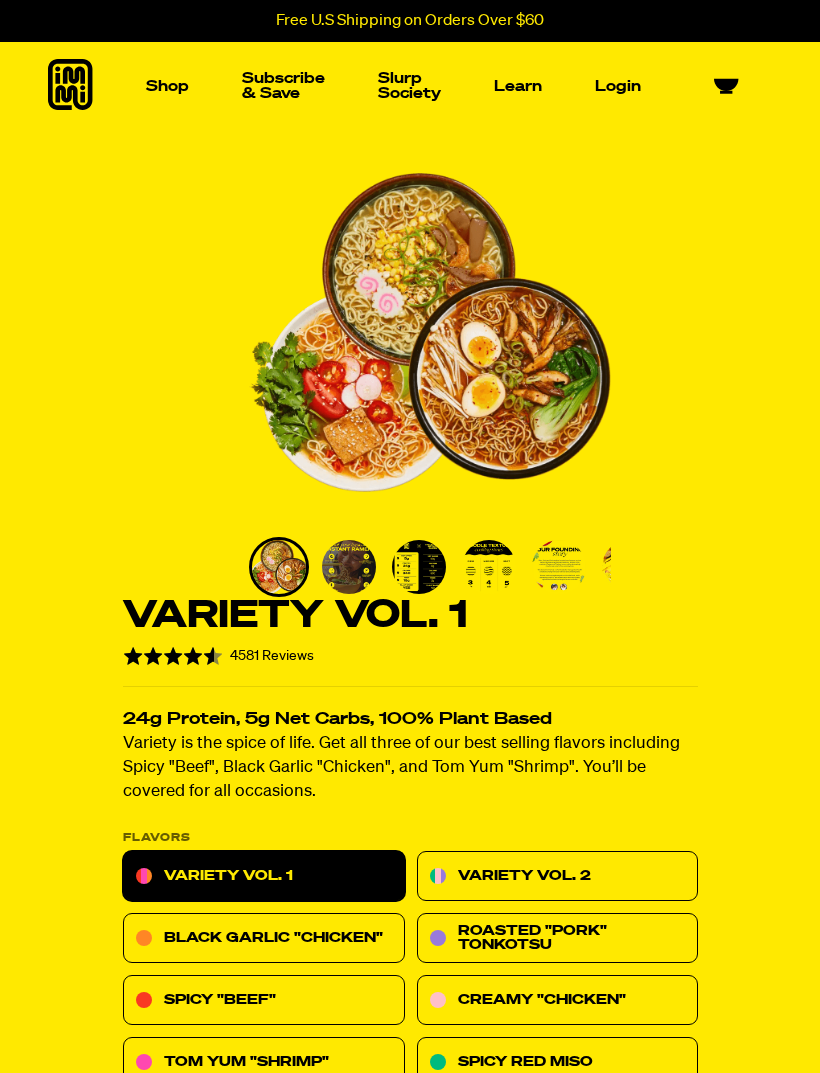 scroll, scrollTop: 0, scrollLeft: 0, axis: both 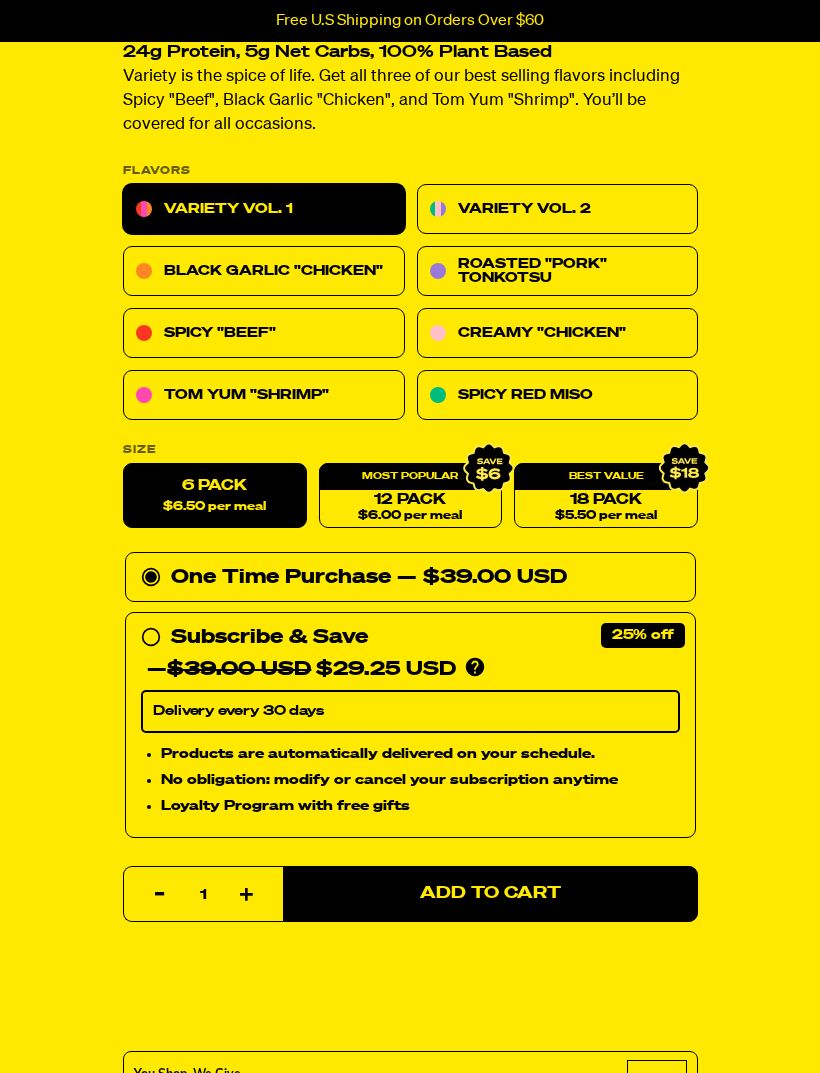 click on "Add to Cart" at bounding box center [490, 895] 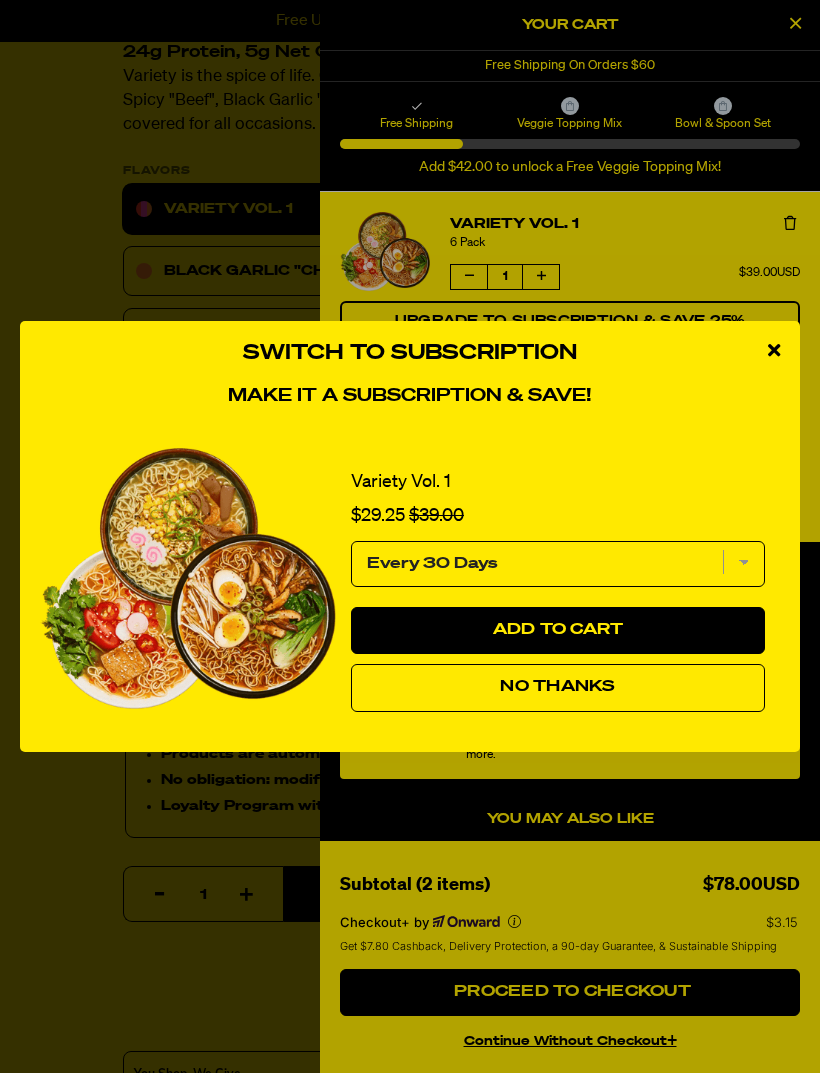 click on "No Thanks" at bounding box center (558, 688) 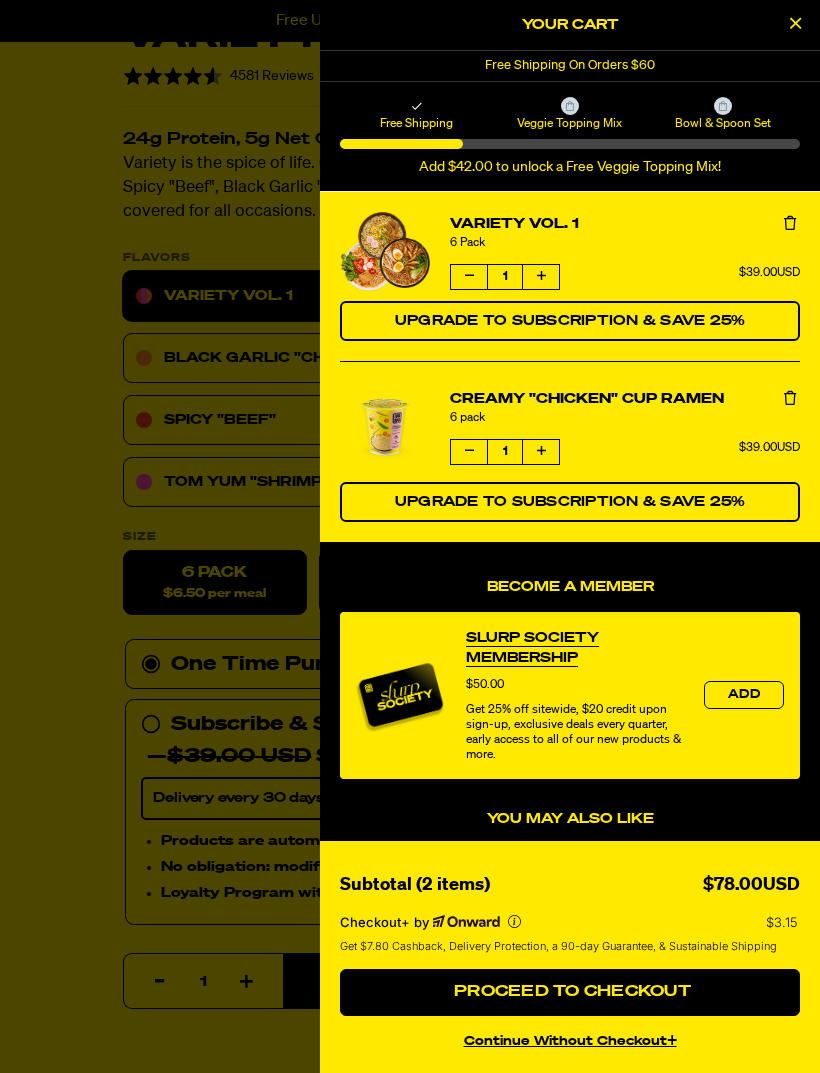 scroll, scrollTop: 578, scrollLeft: 0, axis: vertical 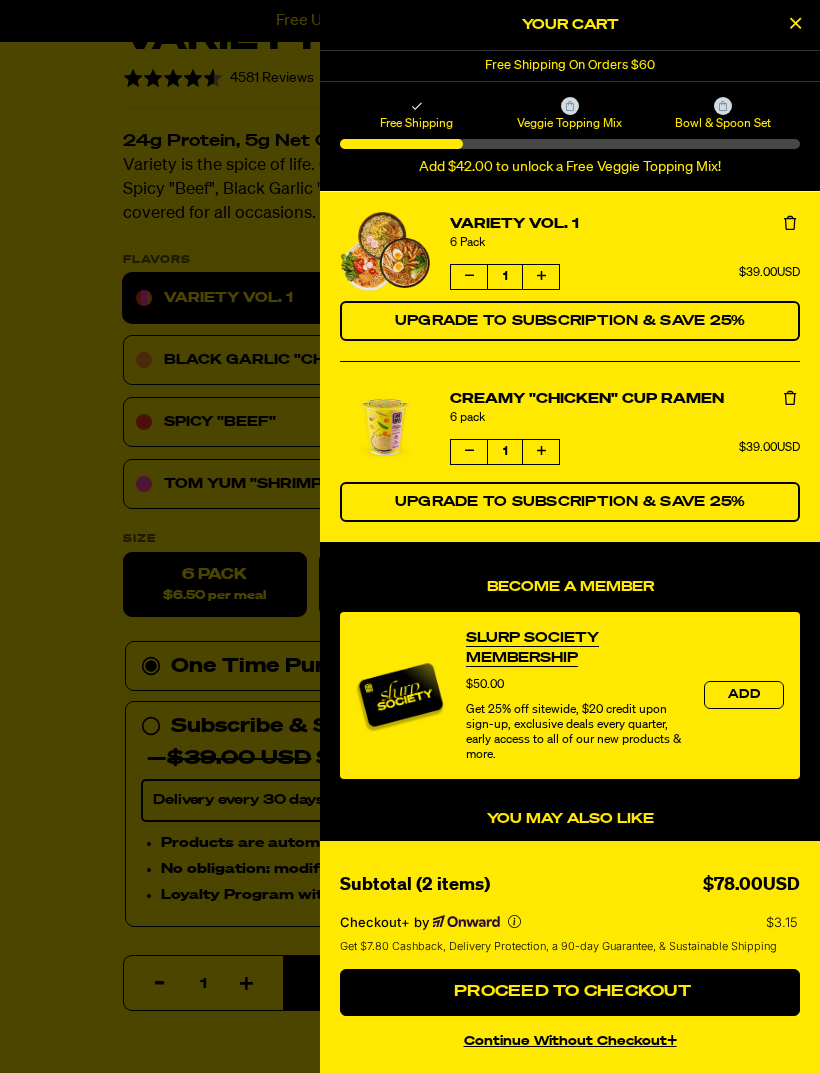 click on "Proceed to Checkout" at bounding box center (570, 993) 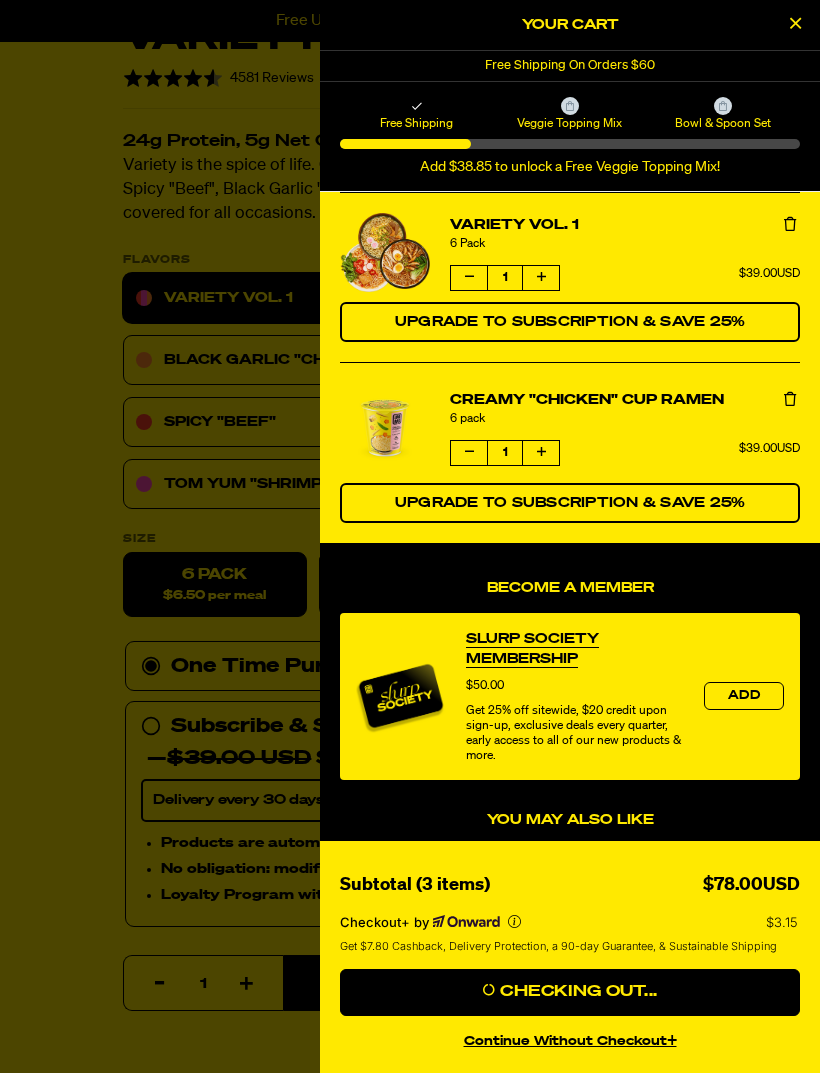 scroll, scrollTop: 642, scrollLeft: 0, axis: vertical 